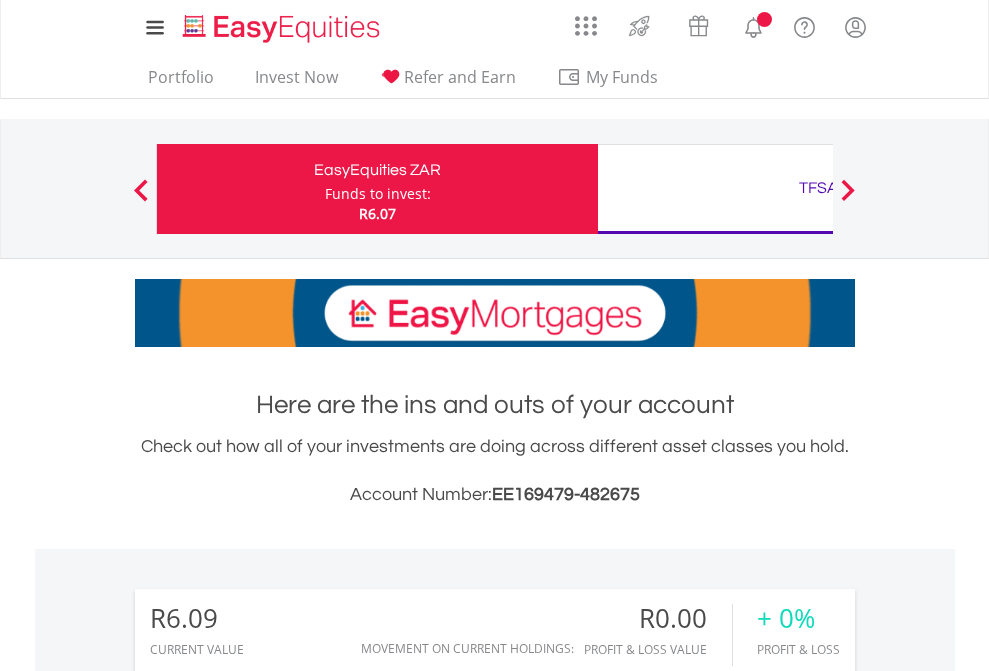 scroll, scrollTop: 0, scrollLeft: 0, axis: both 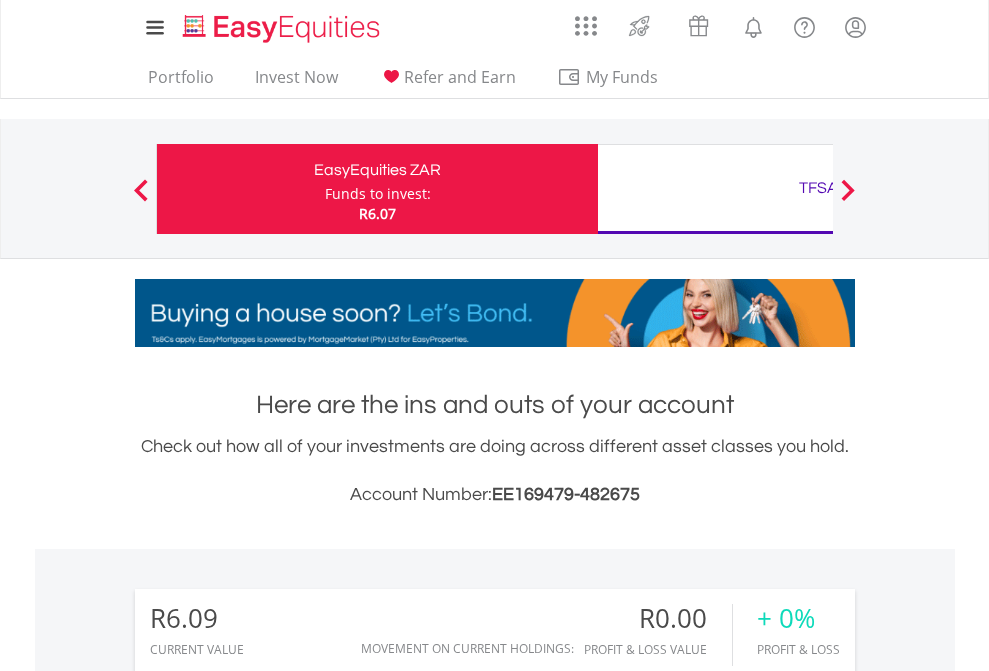 click on "Funds to invest:" at bounding box center (378, 194) 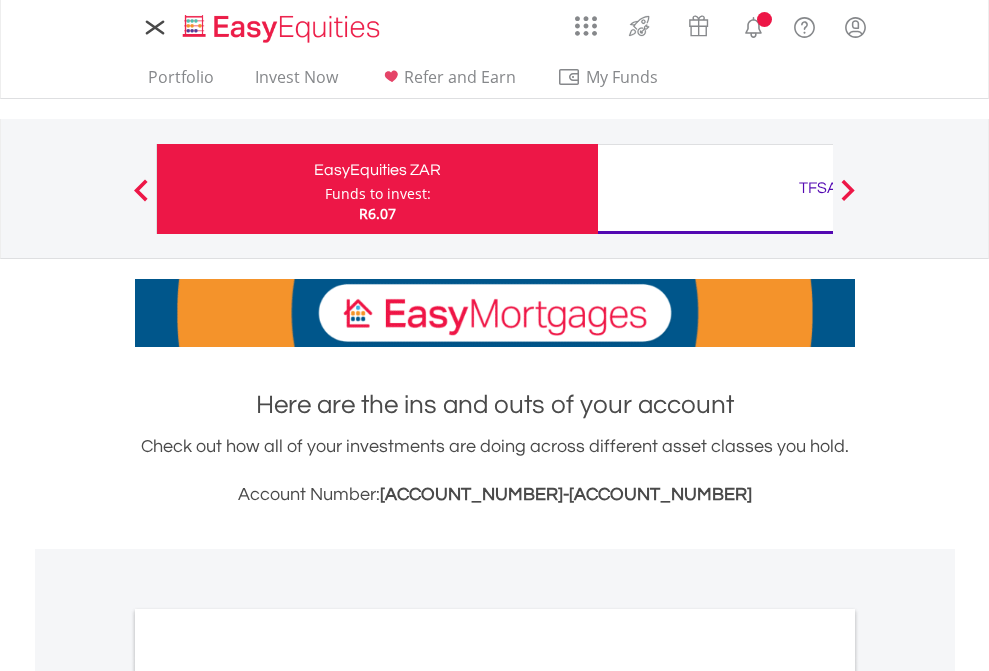 scroll, scrollTop: 0, scrollLeft: 0, axis: both 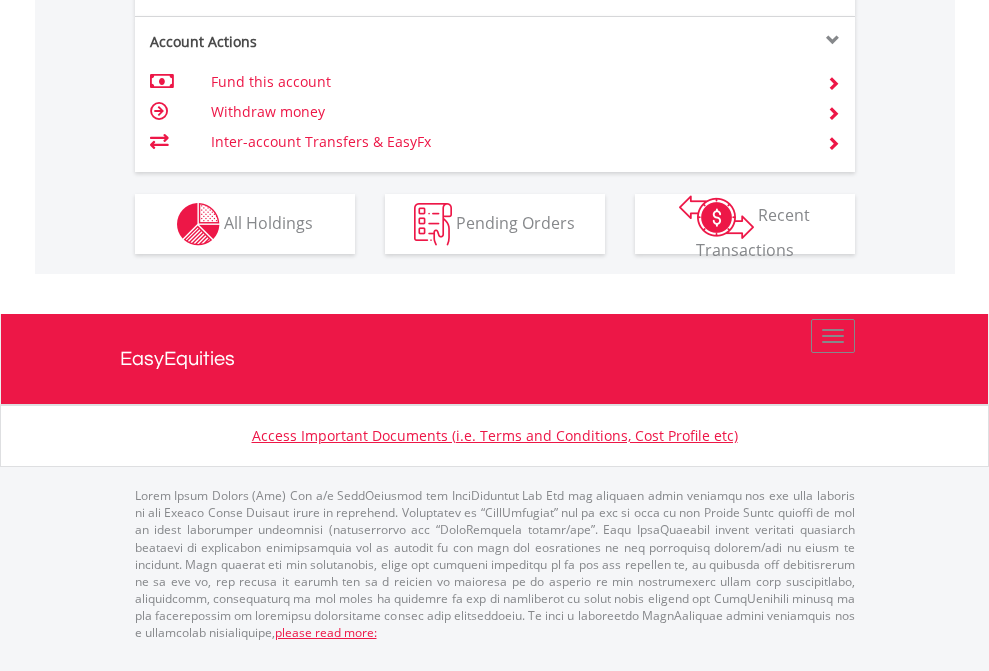 click on "Investment types" at bounding box center (706, -337) 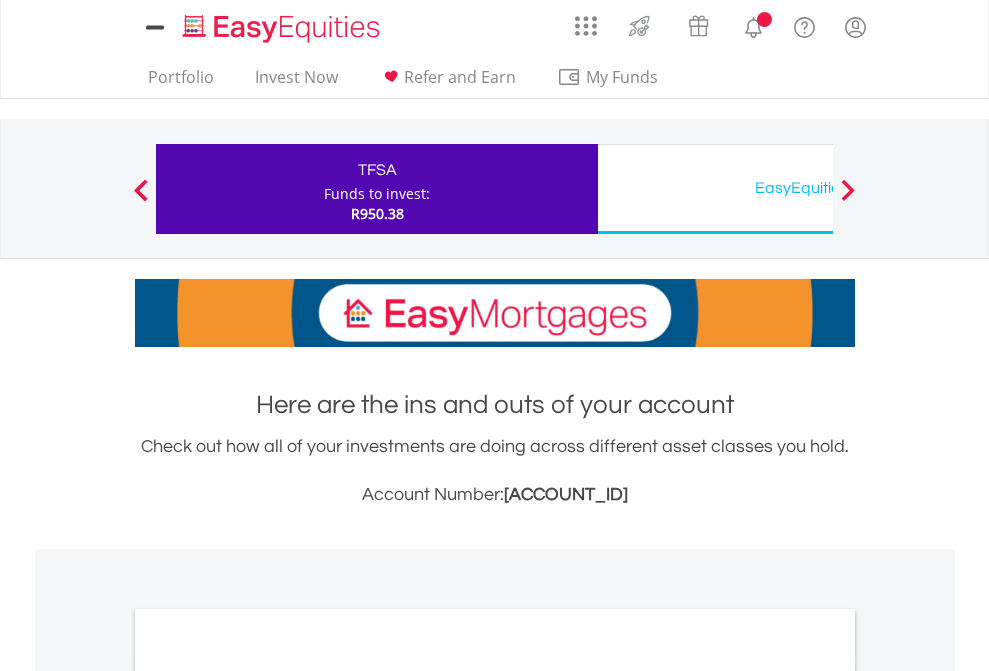 scroll, scrollTop: 0, scrollLeft: 0, axis: both 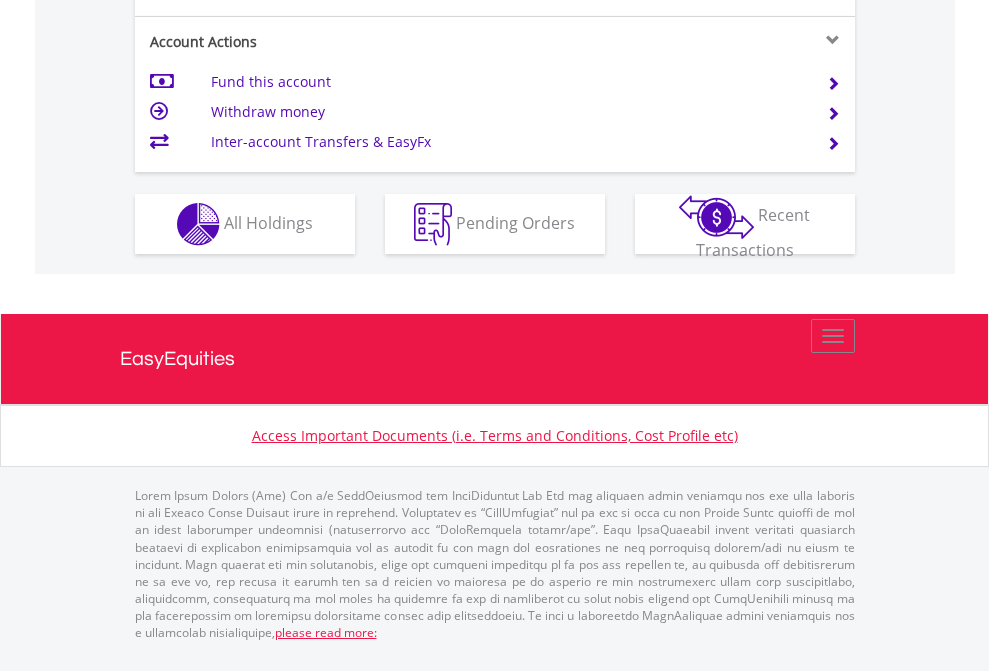 click on "Investment types" at bounding box center (706, -337) 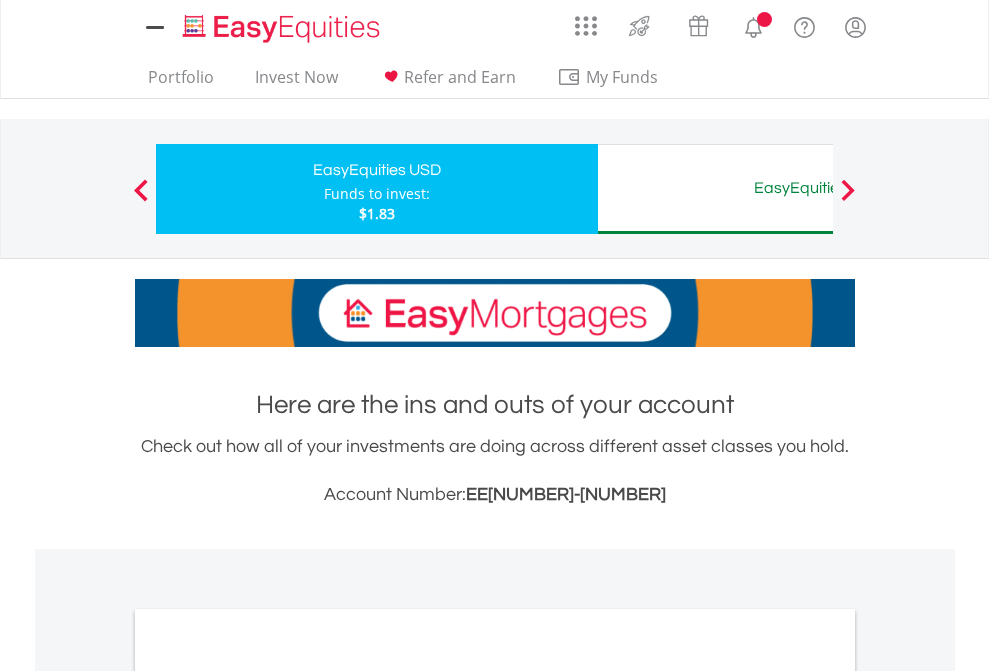 scroll, scrollTop: 0, scrollLeft: 0, axis: both 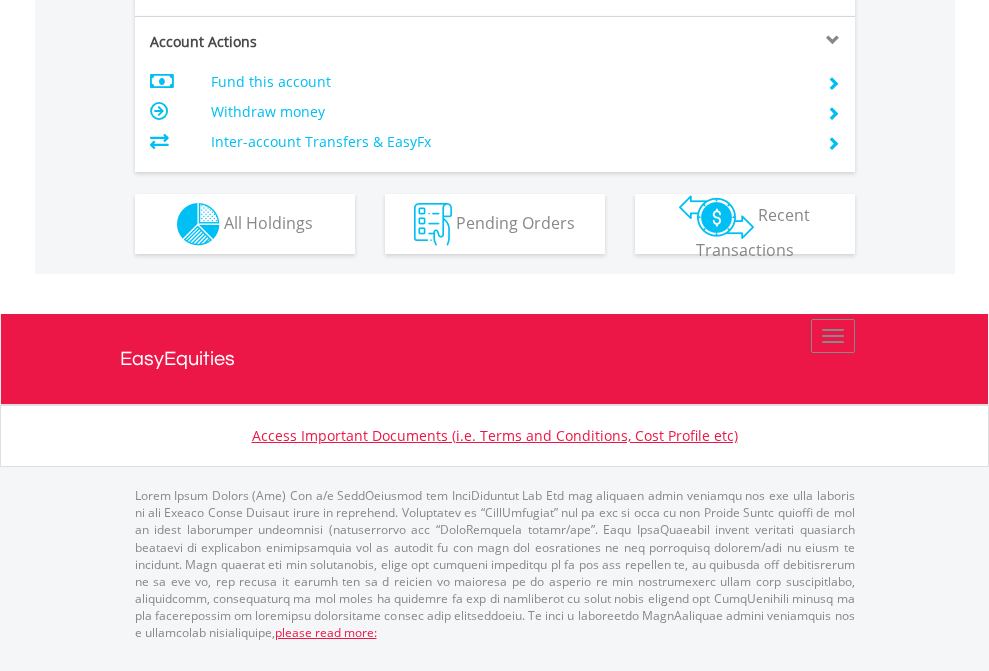 click on "Investment types" at bounding box center [706, -337] 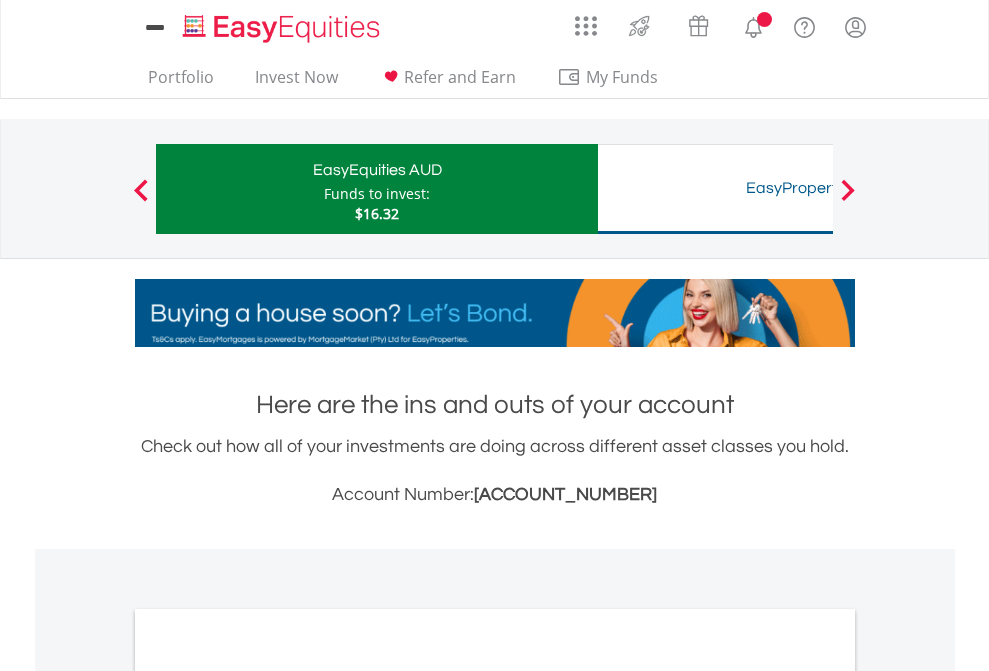 scroll, scrollTop: 0, scrollLeft: 0, axis: both 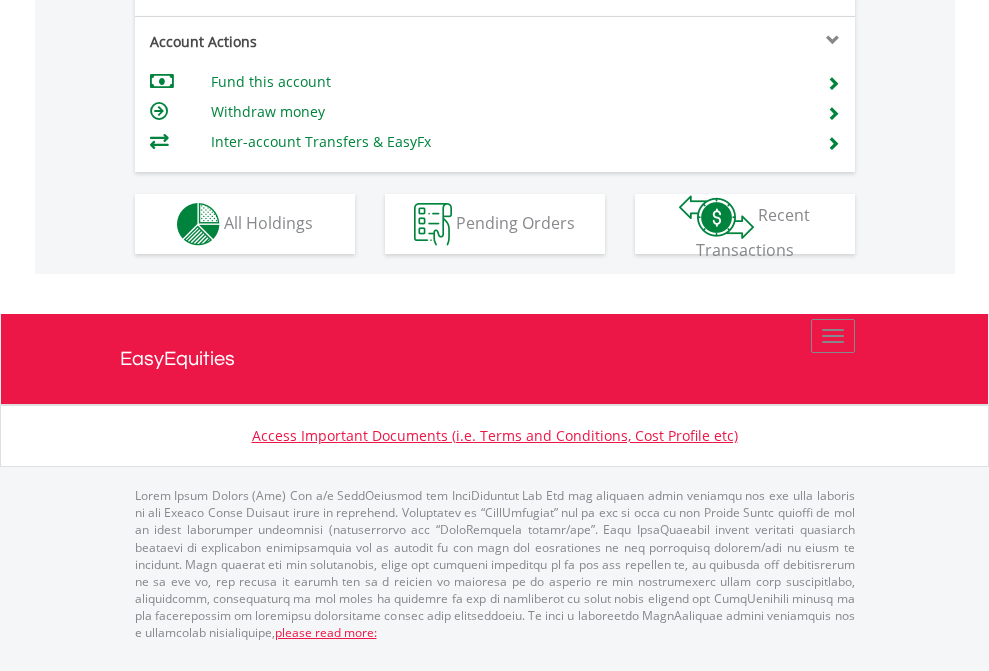 click on "Investment types" at bounding box center (706, -337) 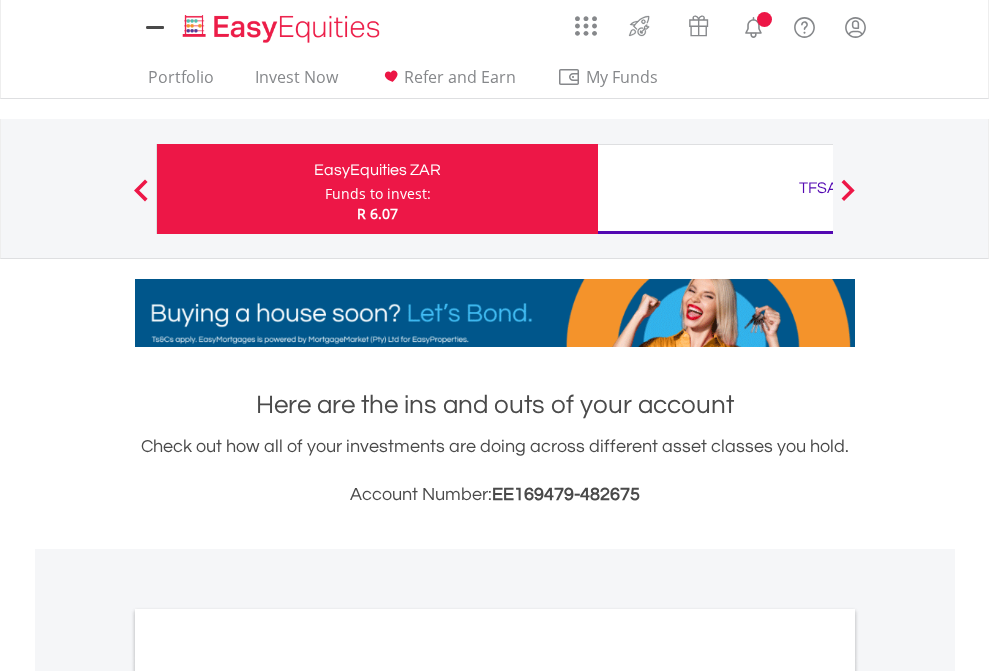 scroll, scrollTop: 0, scrollLeft: 0, axis: both 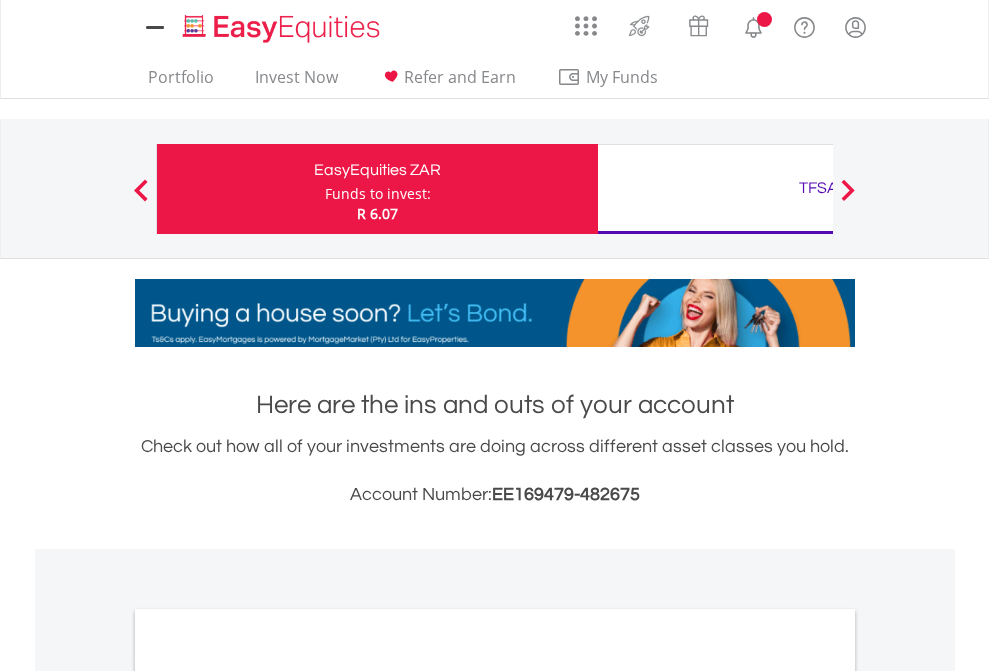 click on "All Holdings" at bounding box center (268, 1096) 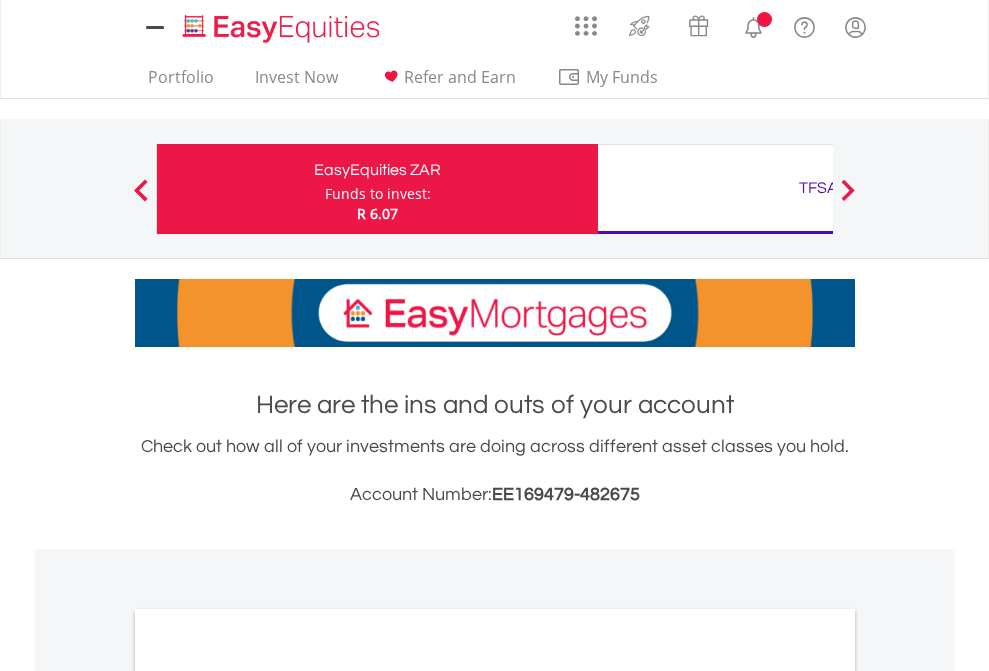 scroll, scrollTop: 1202, scrollLeft: 0, axis: vertical 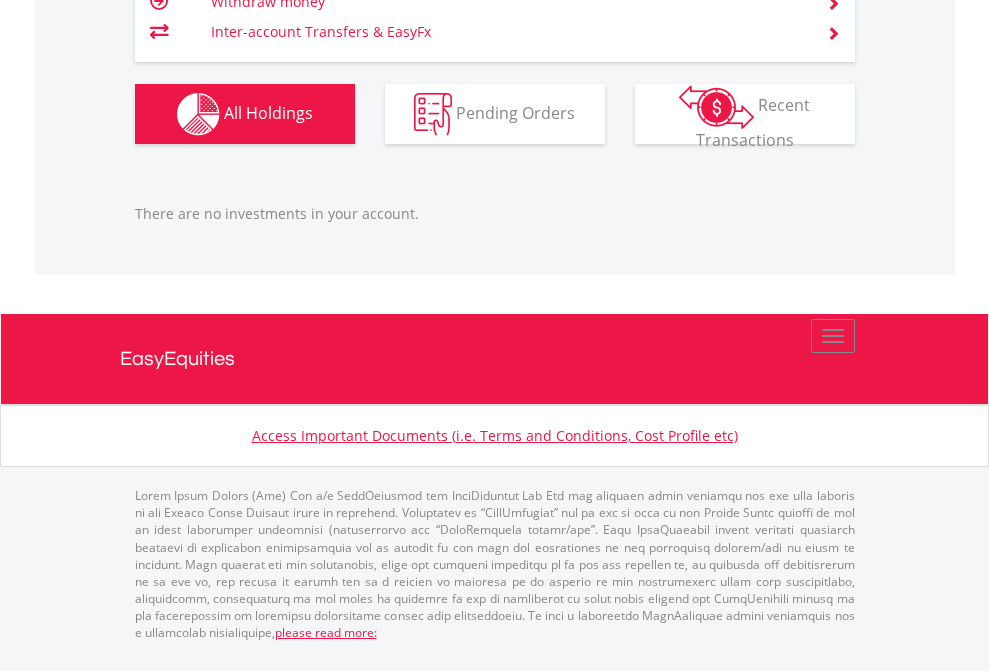 click on "TFSA" at bounding box center [818, -1206] 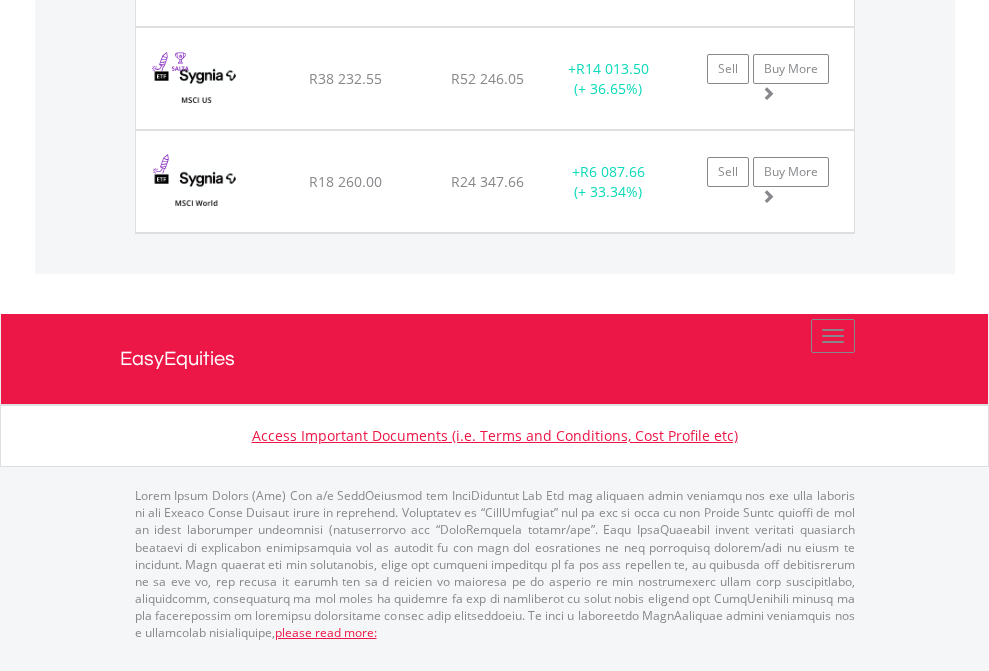 scroll, scrollTop: 2305, scrollLeft: 0, axis: vertical 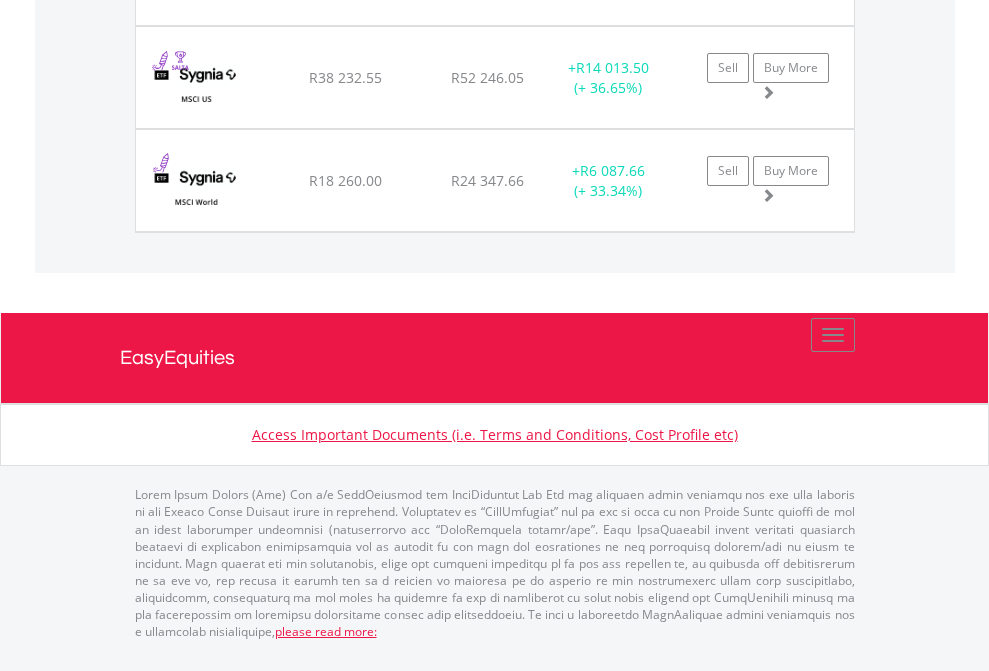 click on "EasyEquities USD" at bounding box center (818, -1728) 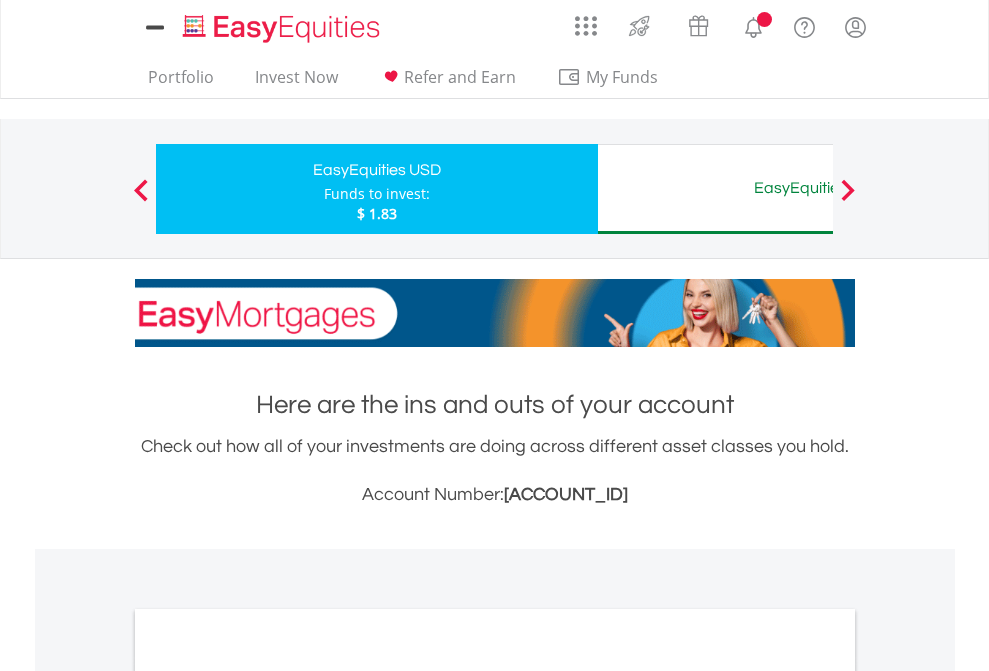 click on "All Holdings" at bounding box center [268, 1096] 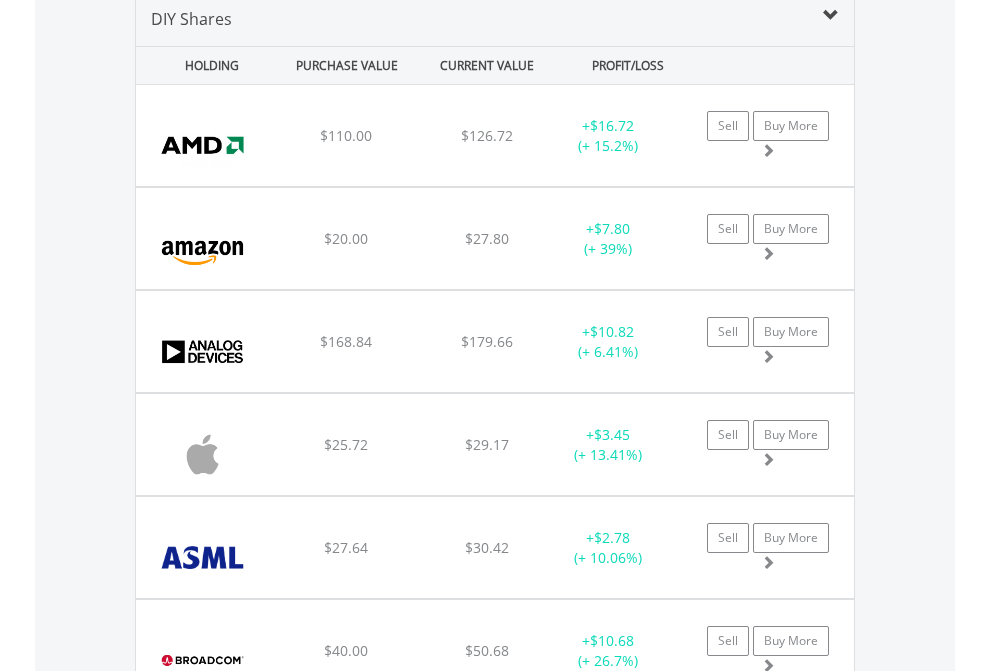 scroll, scrollTop: 1933, scrollLeft: 0, axis: vertical 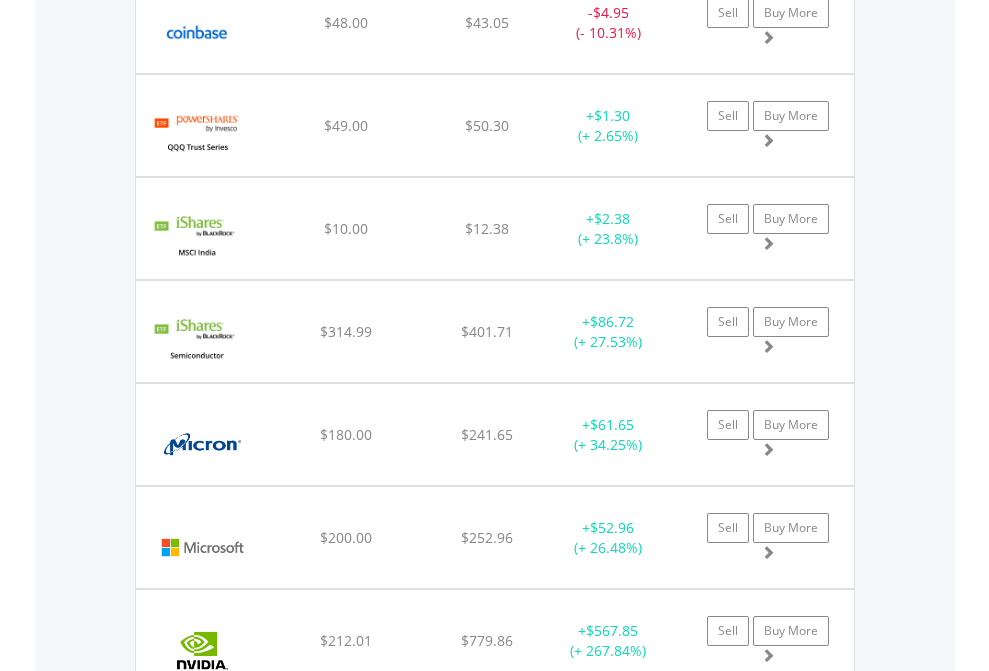click on "EasyEquities AUD" at bounding box center [818, -1745] 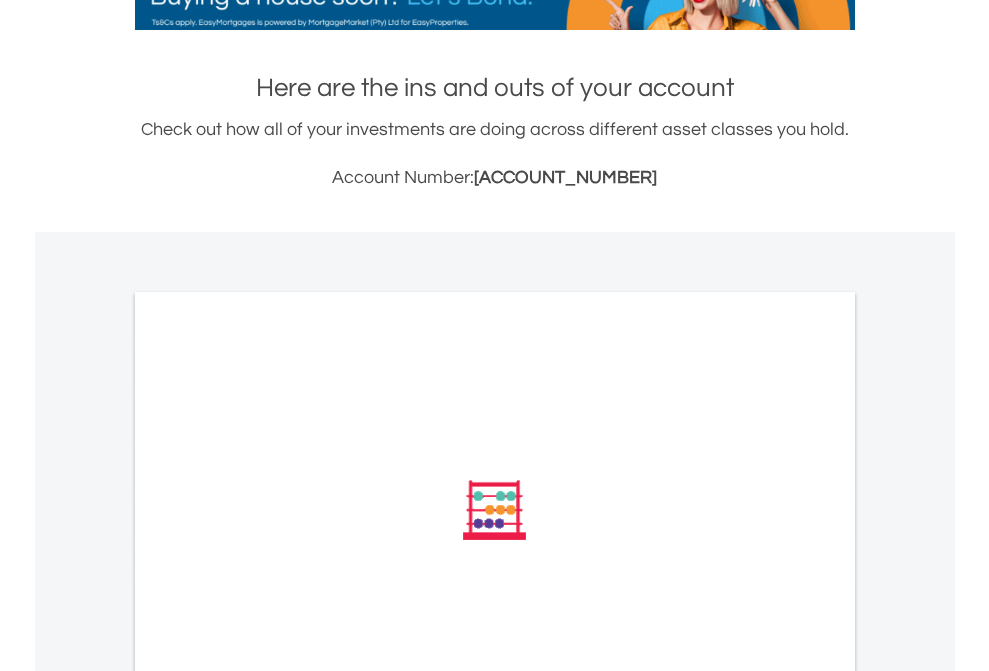 click on "All Holdings" at bounding box center [268, 779] 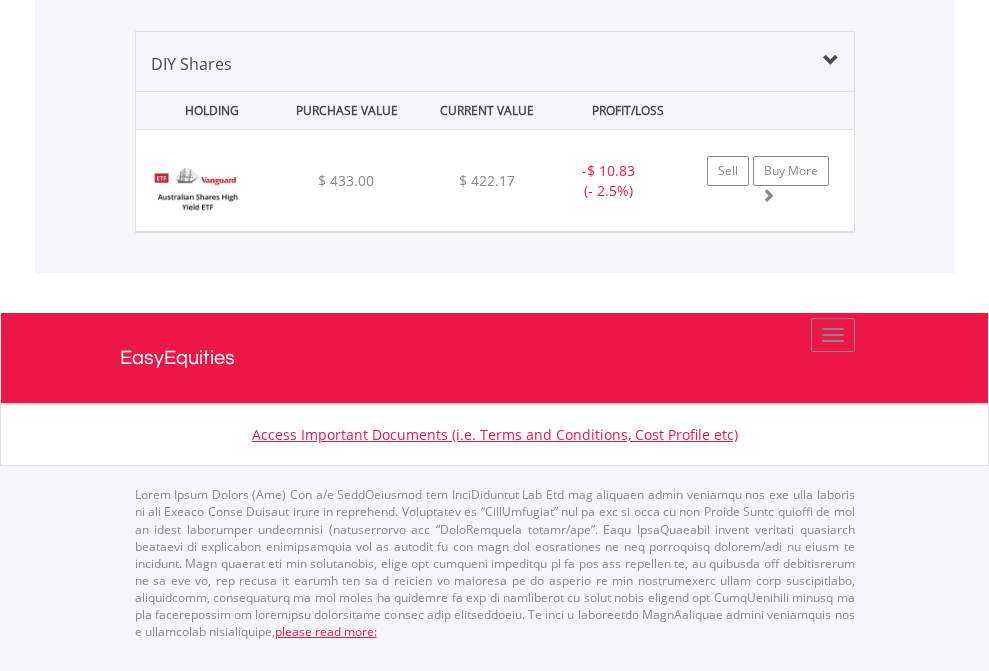 scroll, scrollTop: 2225, scrollLeft: 0, axis: vertical 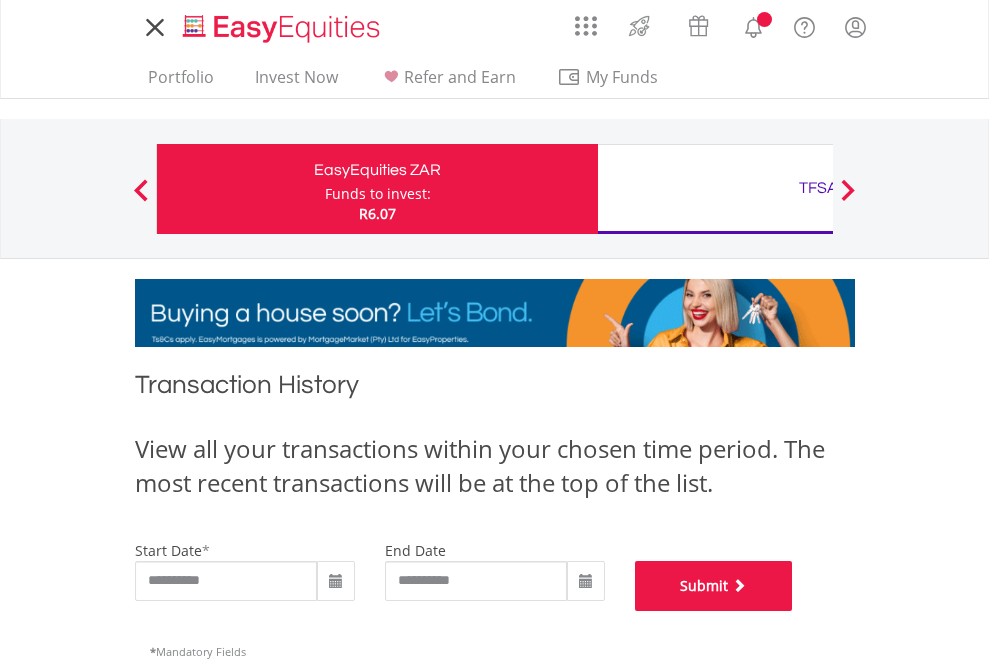 click on "Submit" at bounding box center (714, 586) 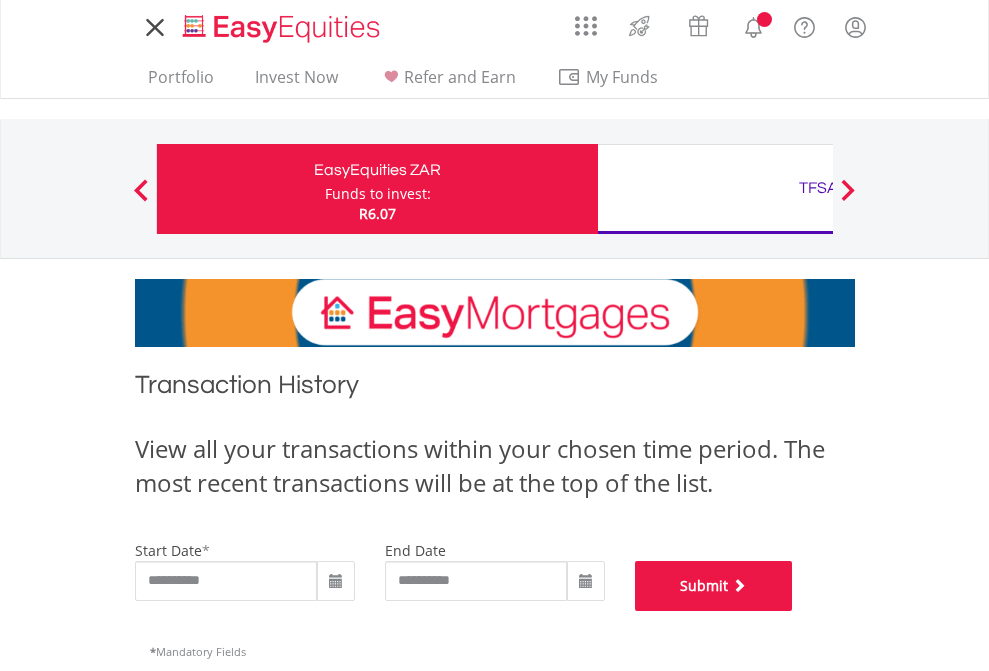 scroll, scrollTop: 811, scrollLeft: 0, axis: vertical 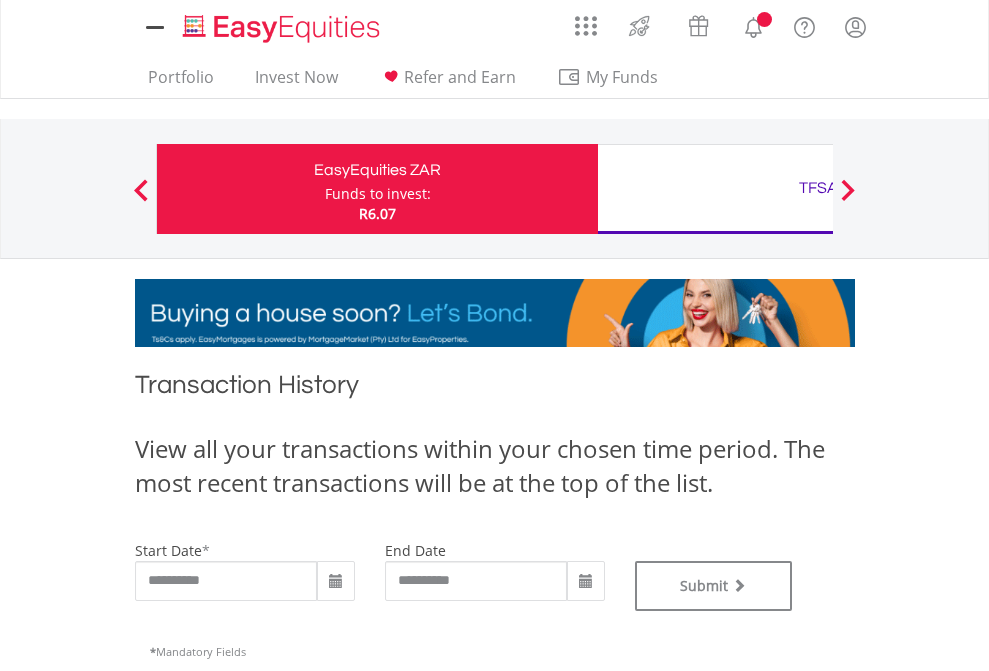 click on "TFSA" at bounding box center [818, 188] 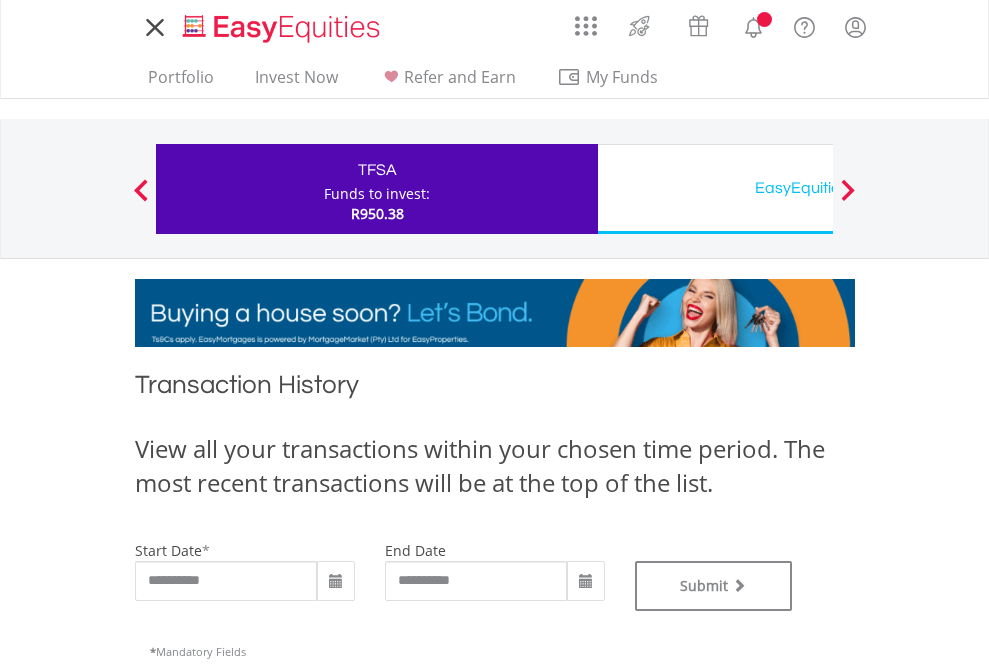 scroll, scrollTop: 0, scrollLeft: 0, axis: both 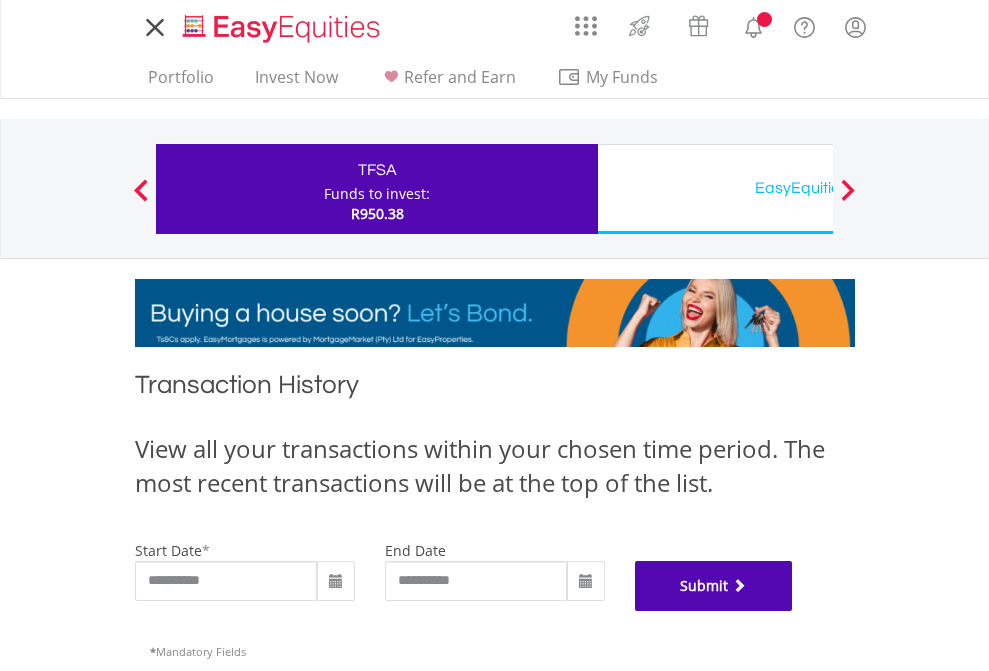 click on "Submit" at bounding box center [714, 586] 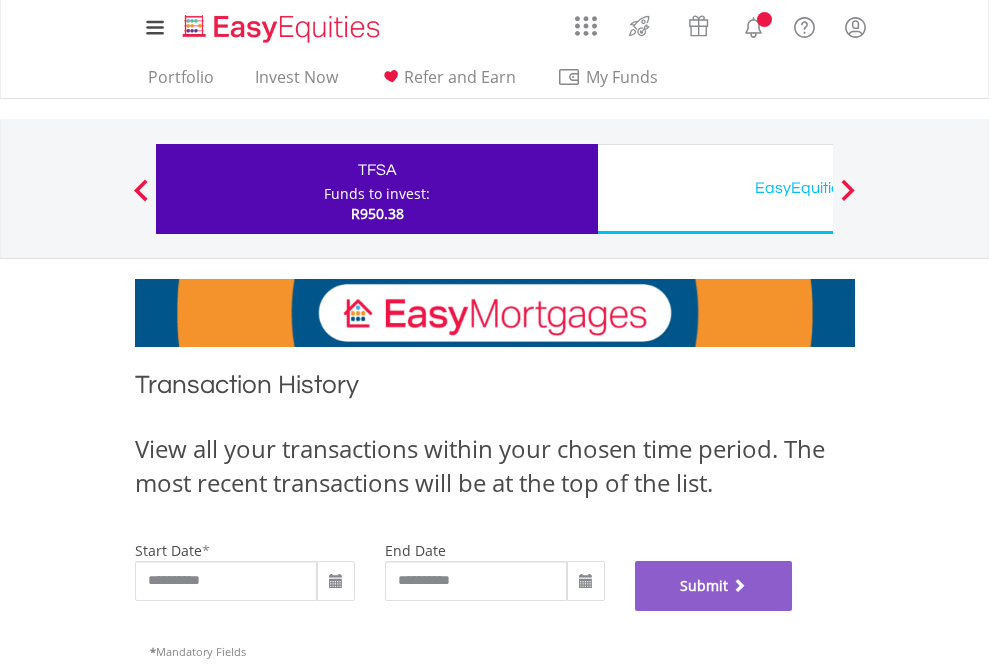 scroll, scrollTop: 811, scrollLeft: 0, axis: vertical 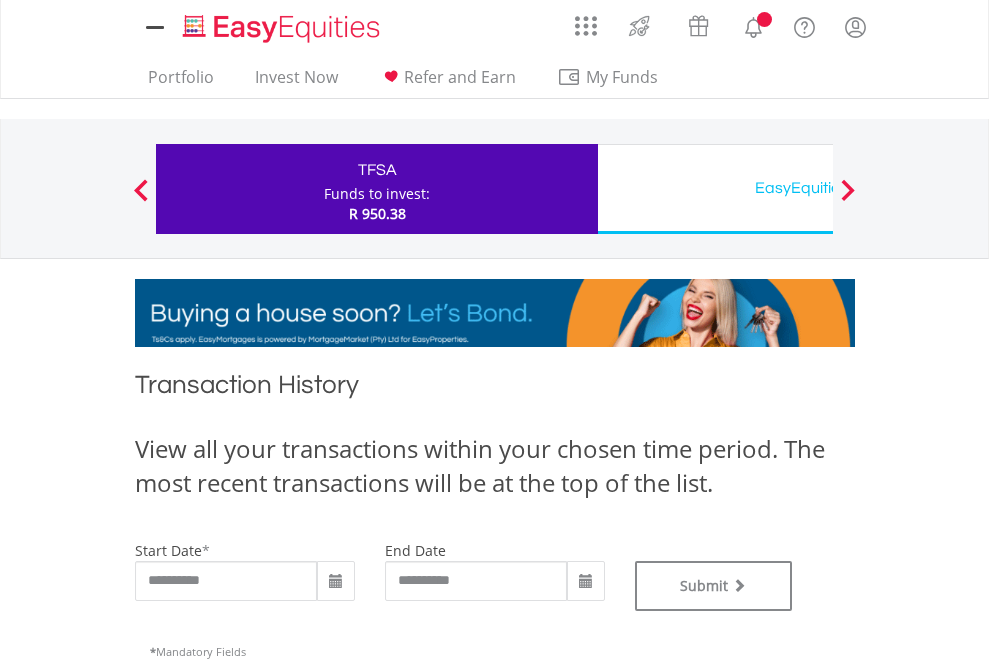 click on "EasyEquities USD" at bounding box center (818, 188) 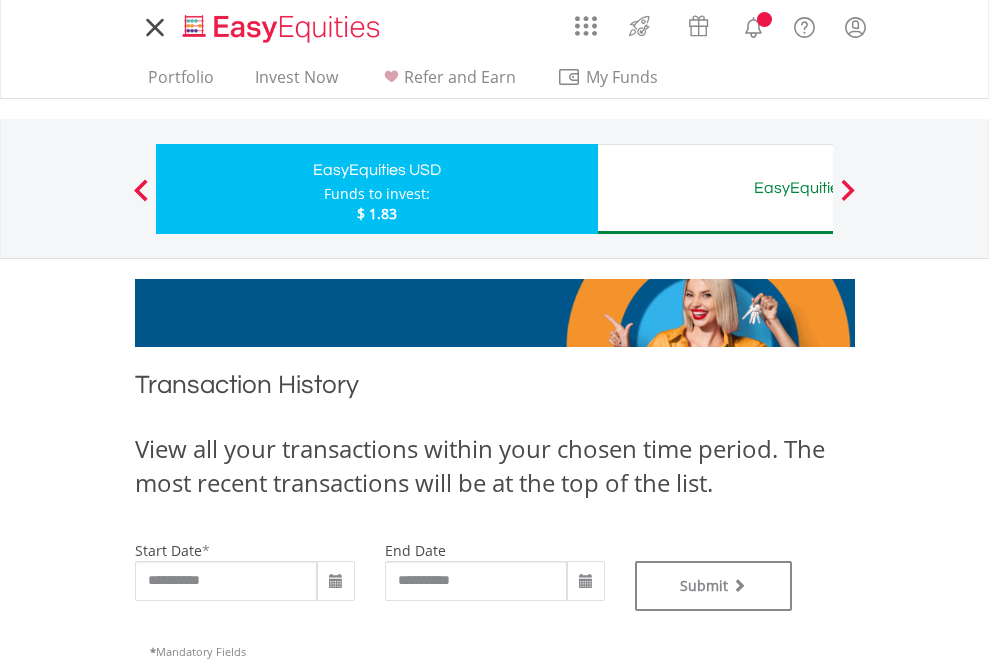 scroll, scrollTop: 0, scrollLeft: 0, axis: both 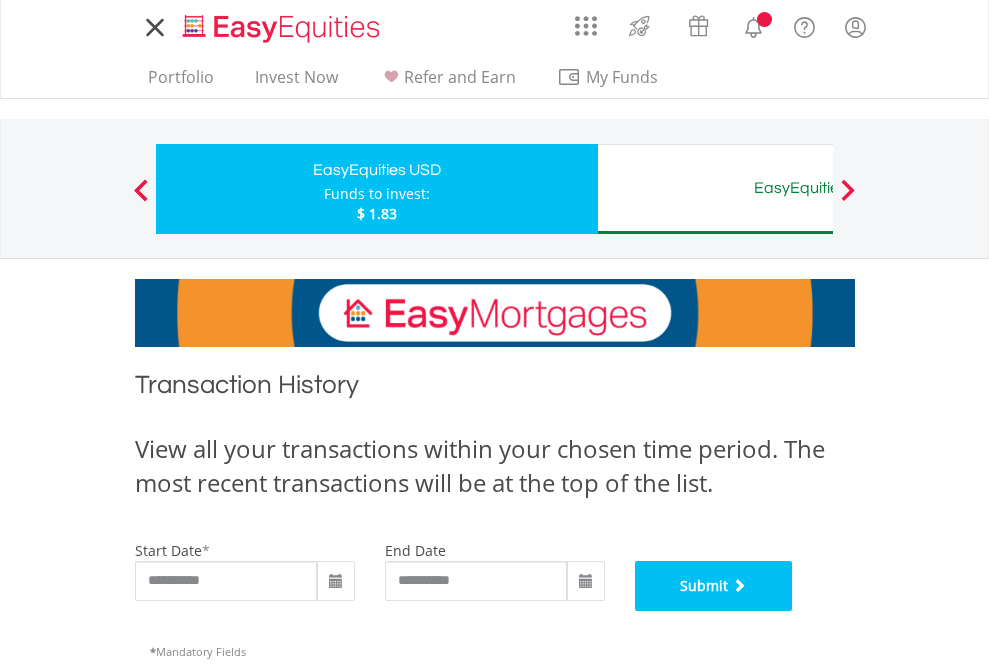 click on "Submit" at bounding box center (714, 586) 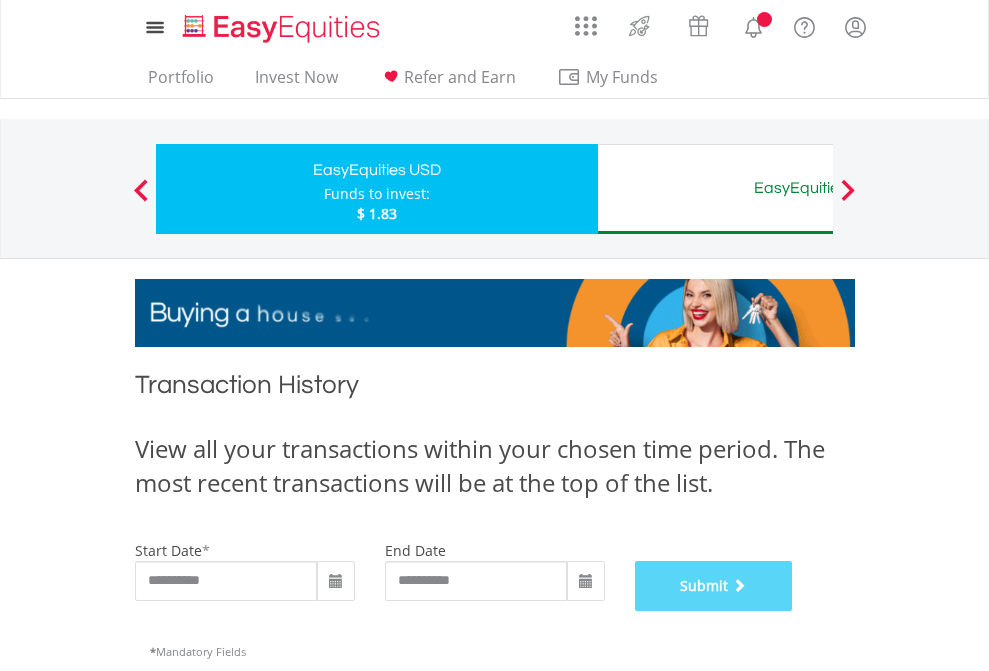 scroll, scrollTop: 811, scrollLeft: 0, axis: vertical 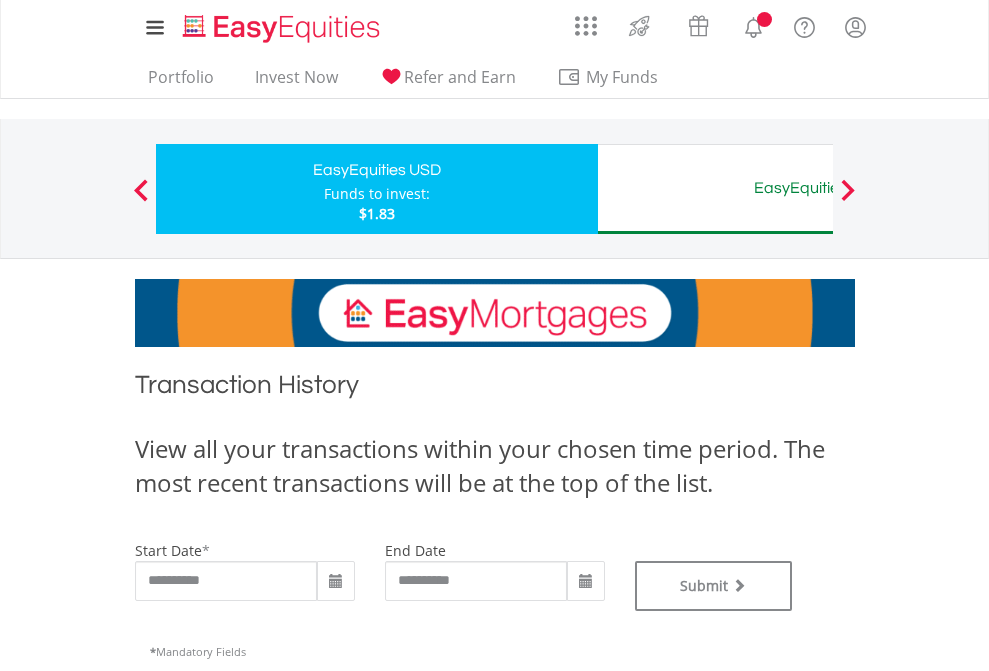 click on "EasyEquities AUD" at bounding box center [818, 188] 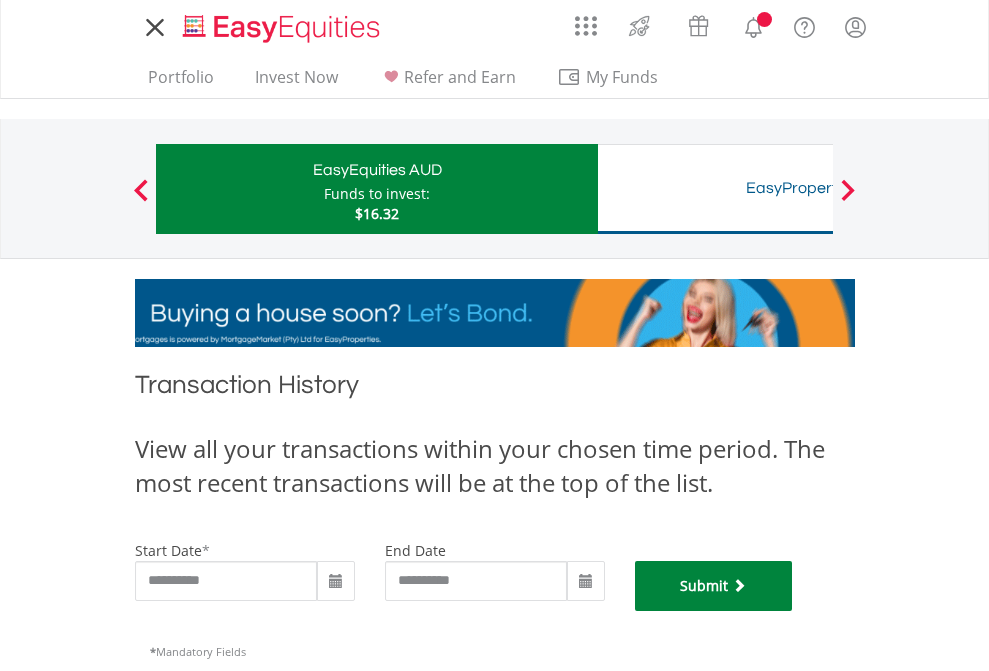click on "Submit" at bounding box center [714, 586] 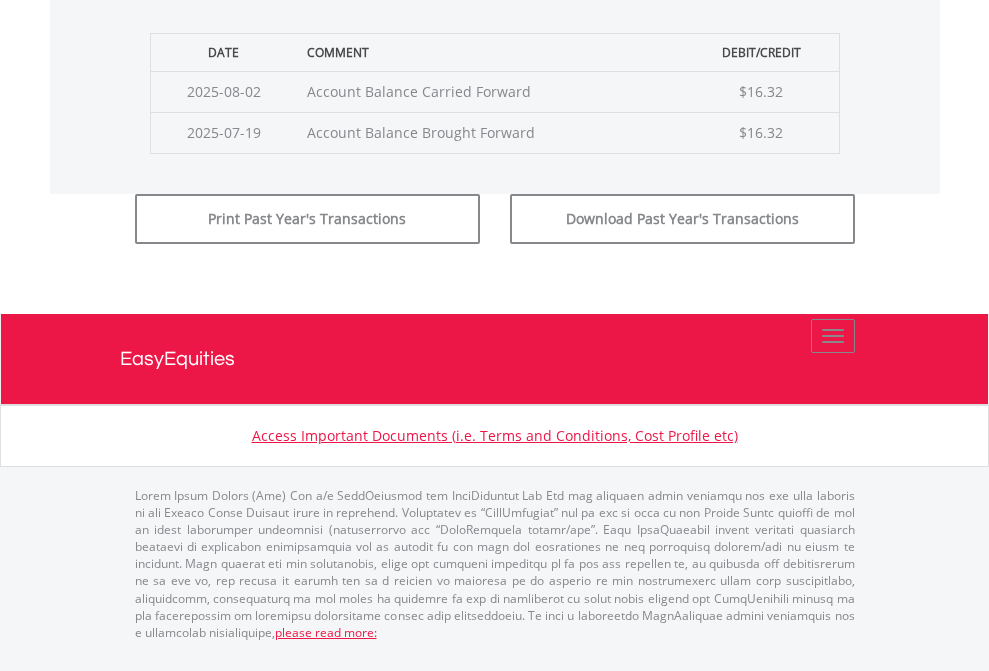scroll, scrollTop: 811, scrollLeft: 0, axis: vertical 